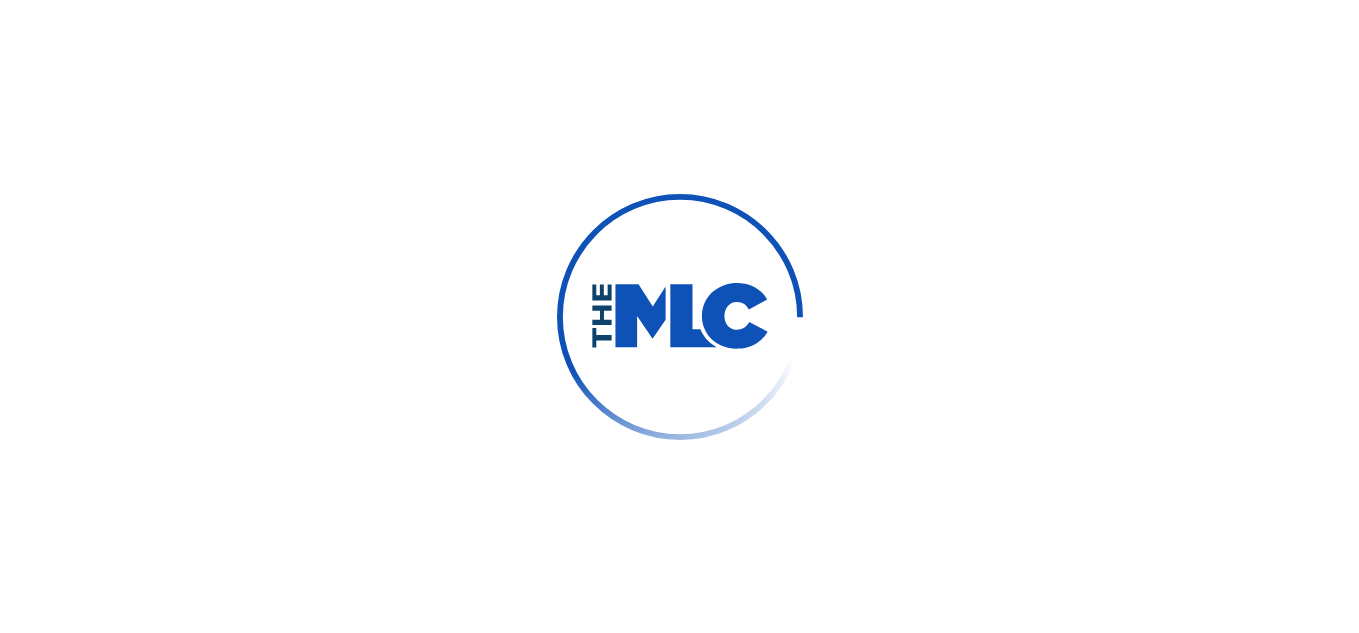 scroll, scrollTop: 0, scrollLeft: 0, axis: both 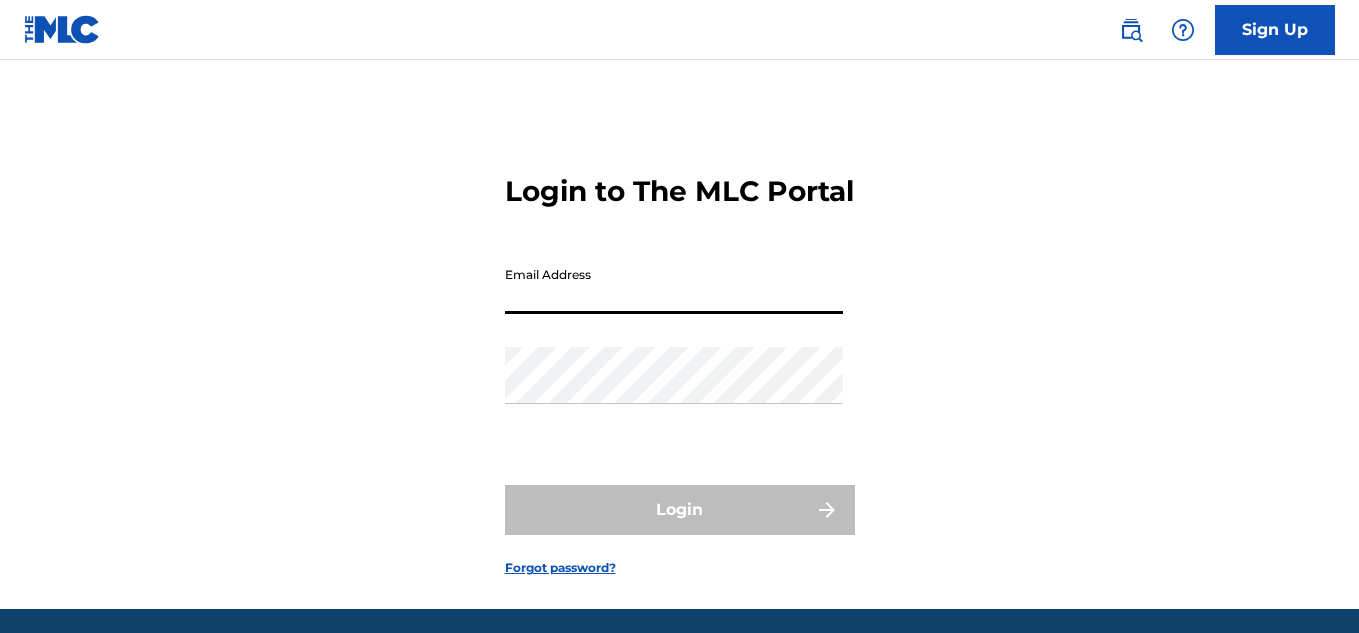 click on "Email Address" at bounding box center [674, 285] 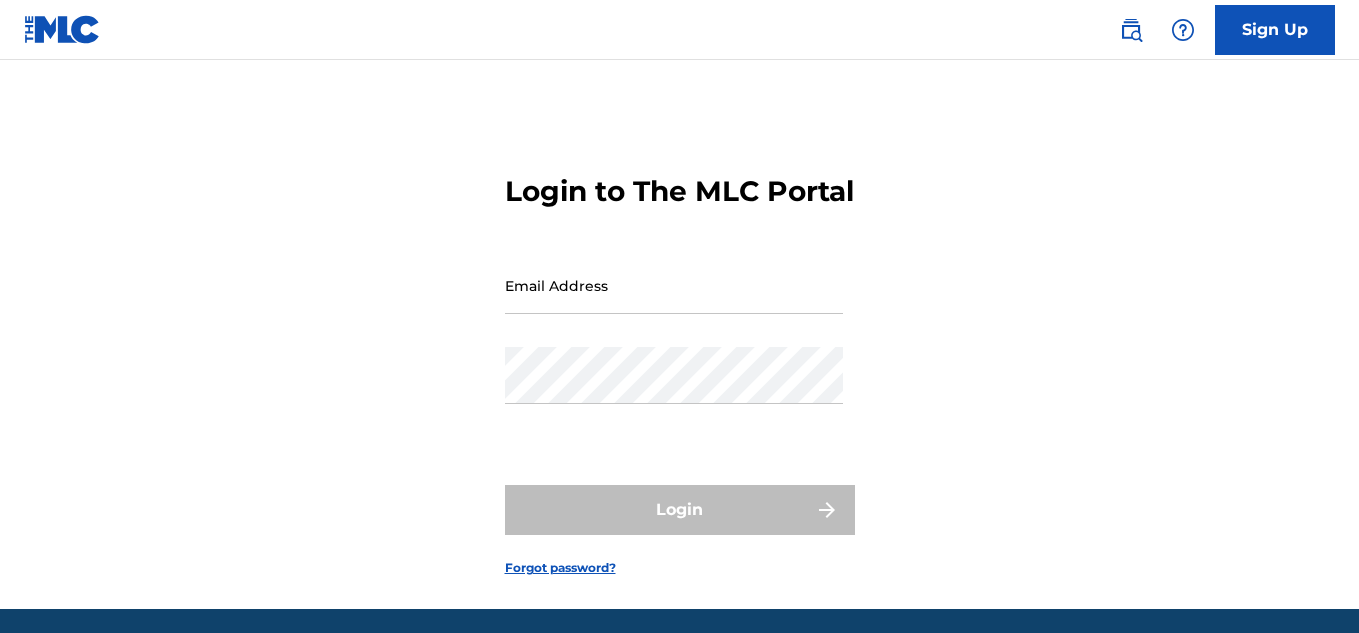 click on "Login to The MLC Portal Email Address Password Login Forgot password?" at bounding box center [679, 359] 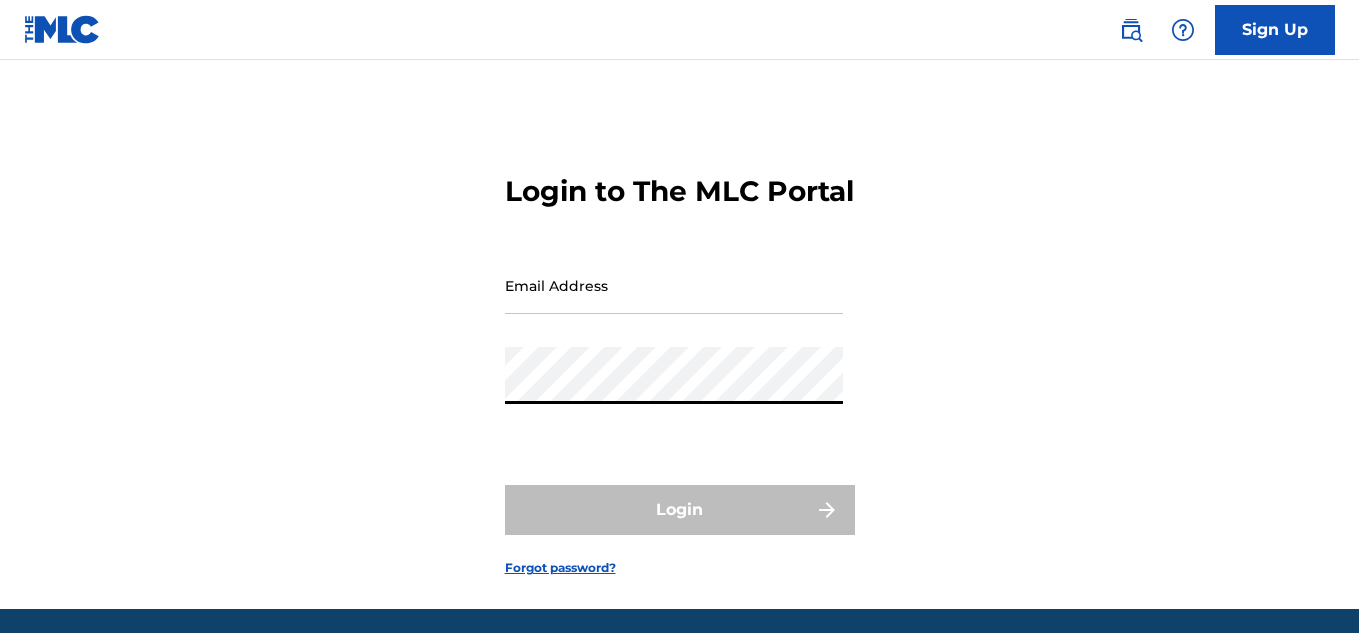 type on "[EMAIL_ADDRESS][DOMAIN_NAME]" 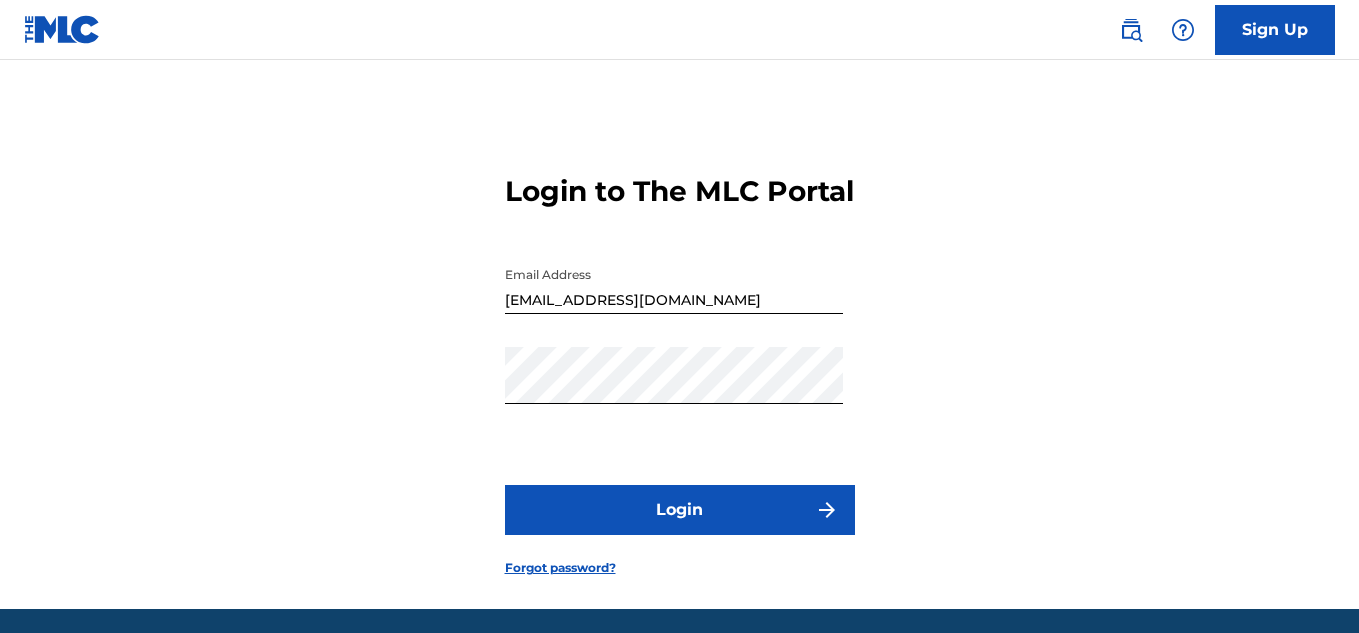 click on "Login" at bounding box center [680, 510] 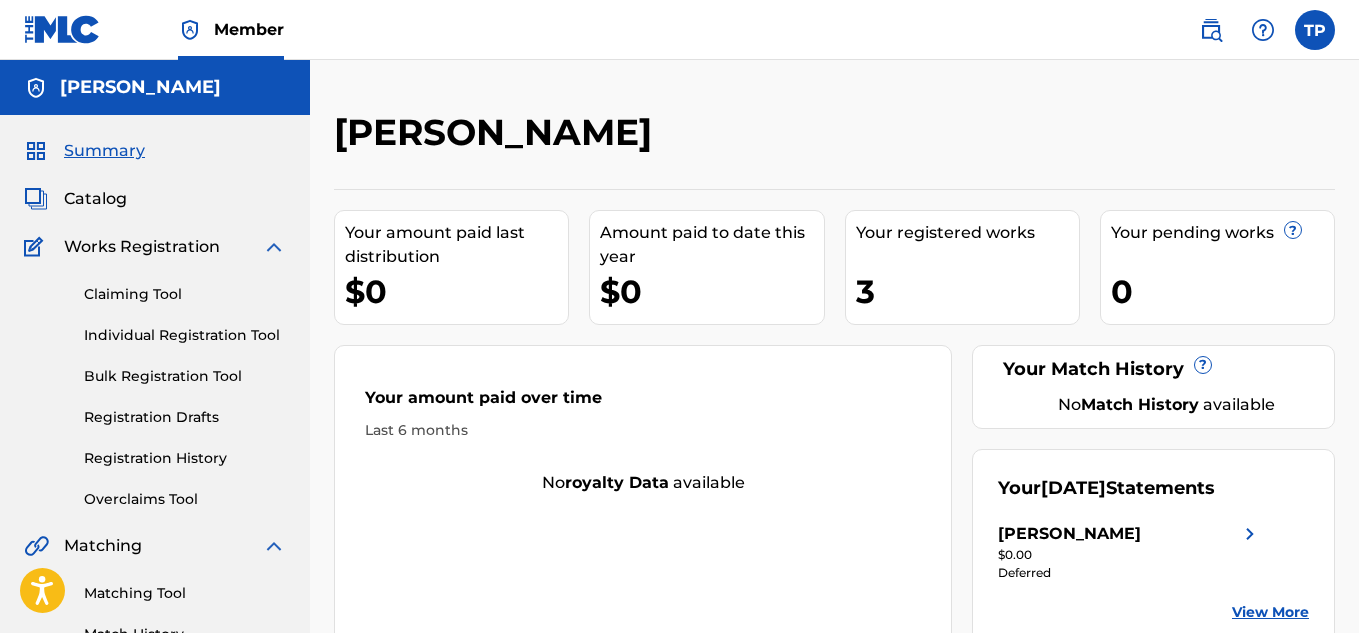 scroll, scrollTop: 0, scrollLeft: 0, axis: both 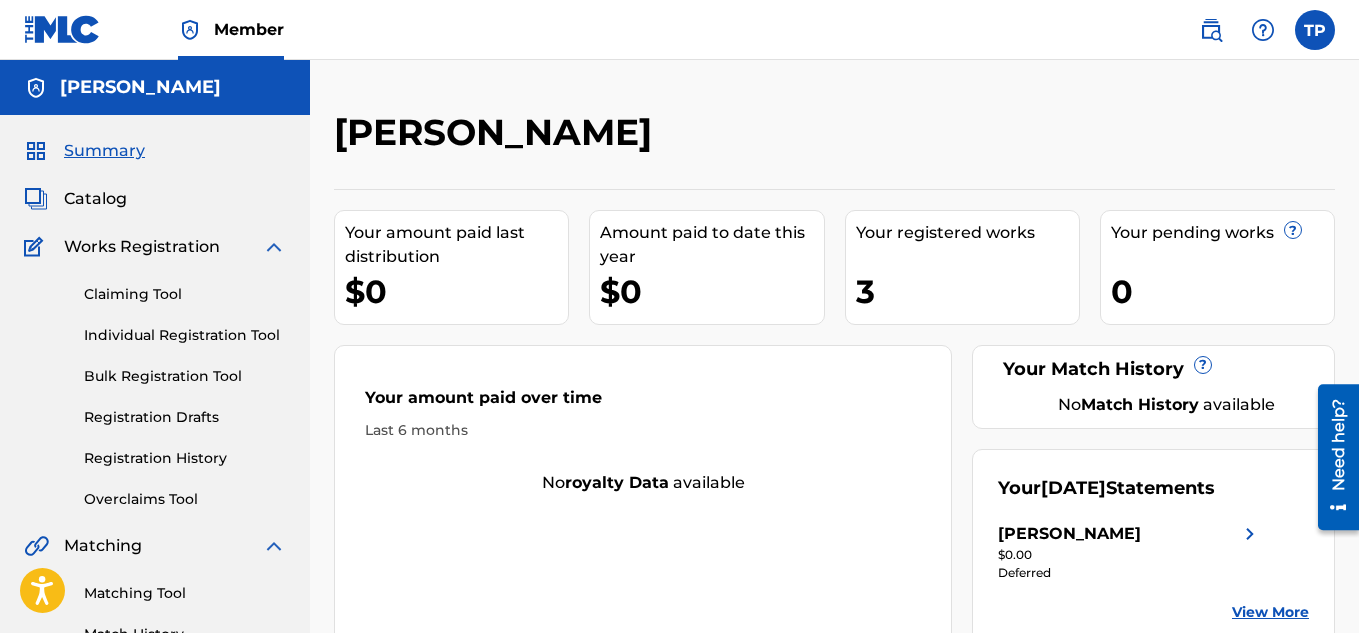 click at bounding box center [1250, 534] 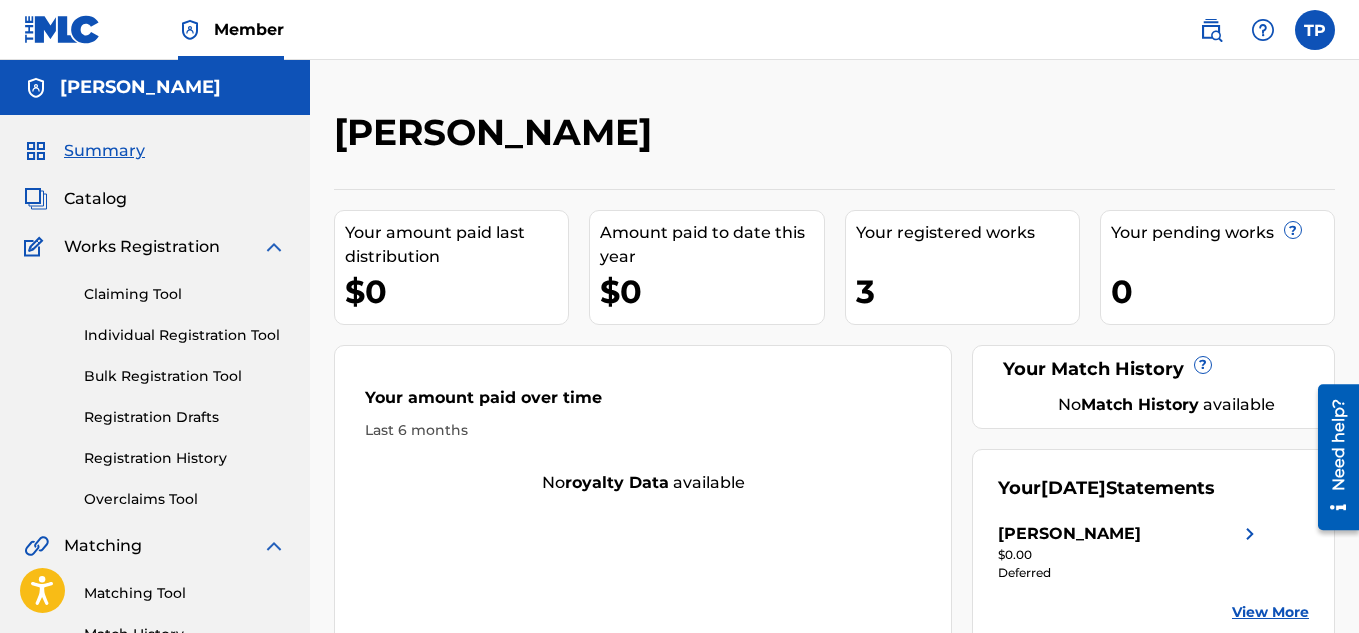 click at bounding box center [1250, 534] 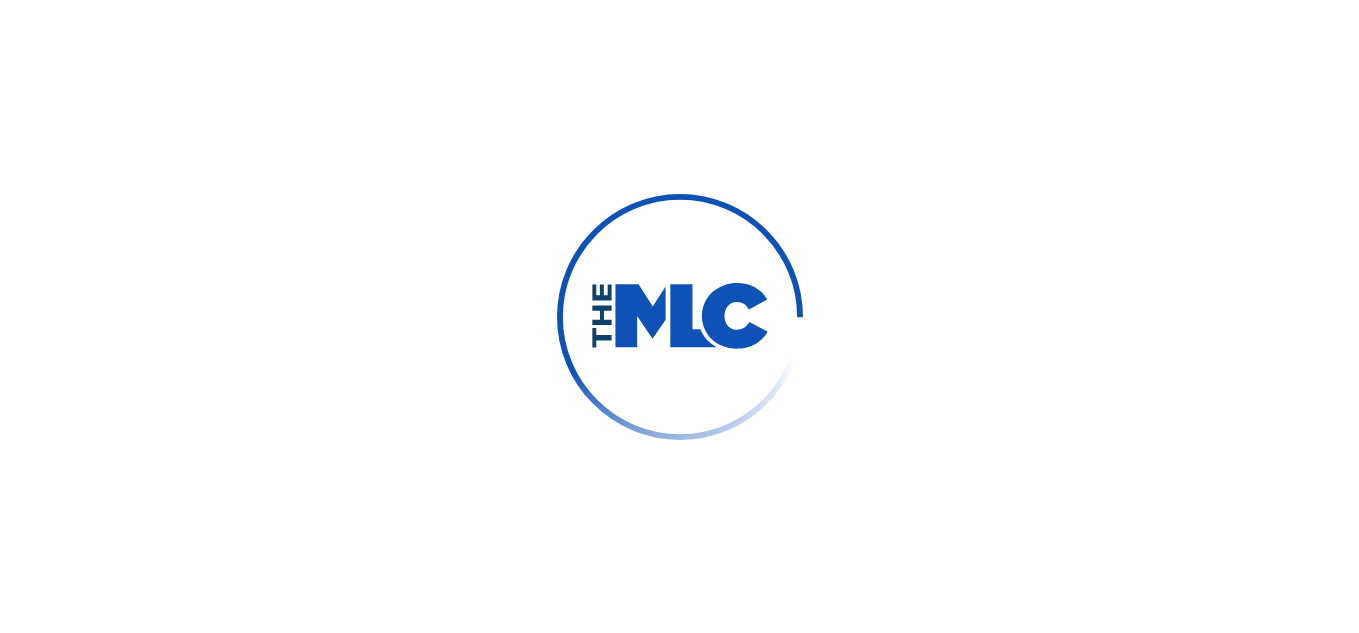 scroll, scrollTop: 0, scrollLeft: 0, axis: both 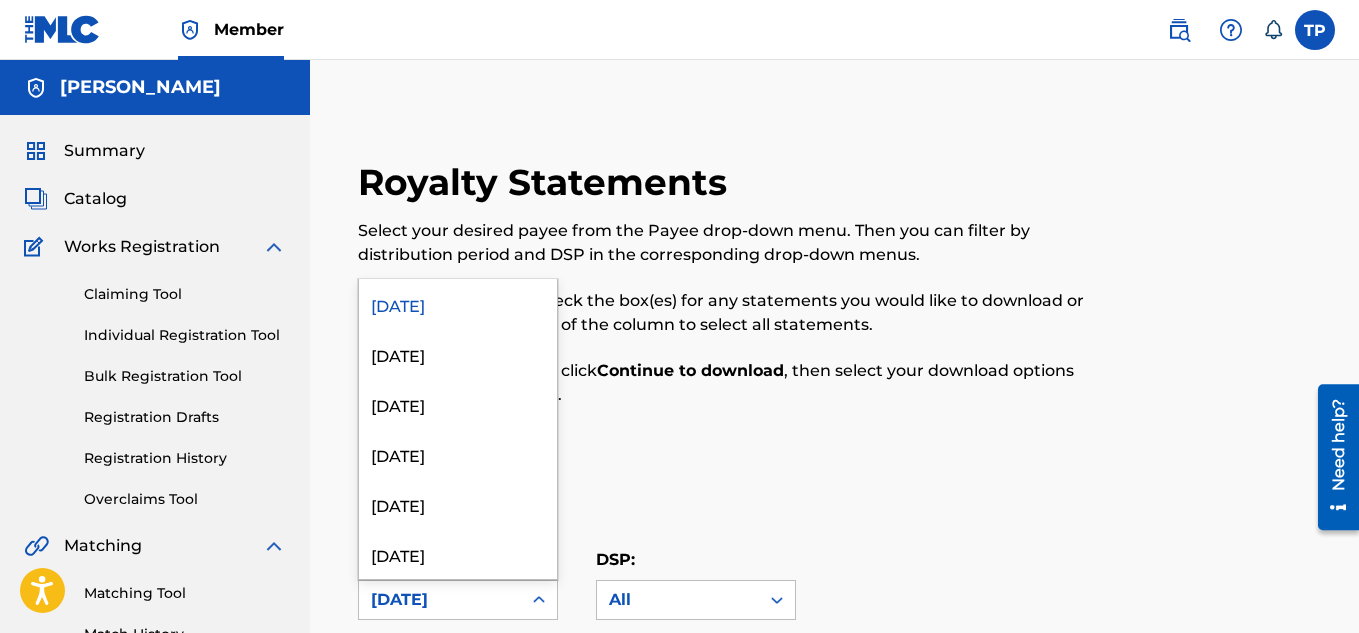 click 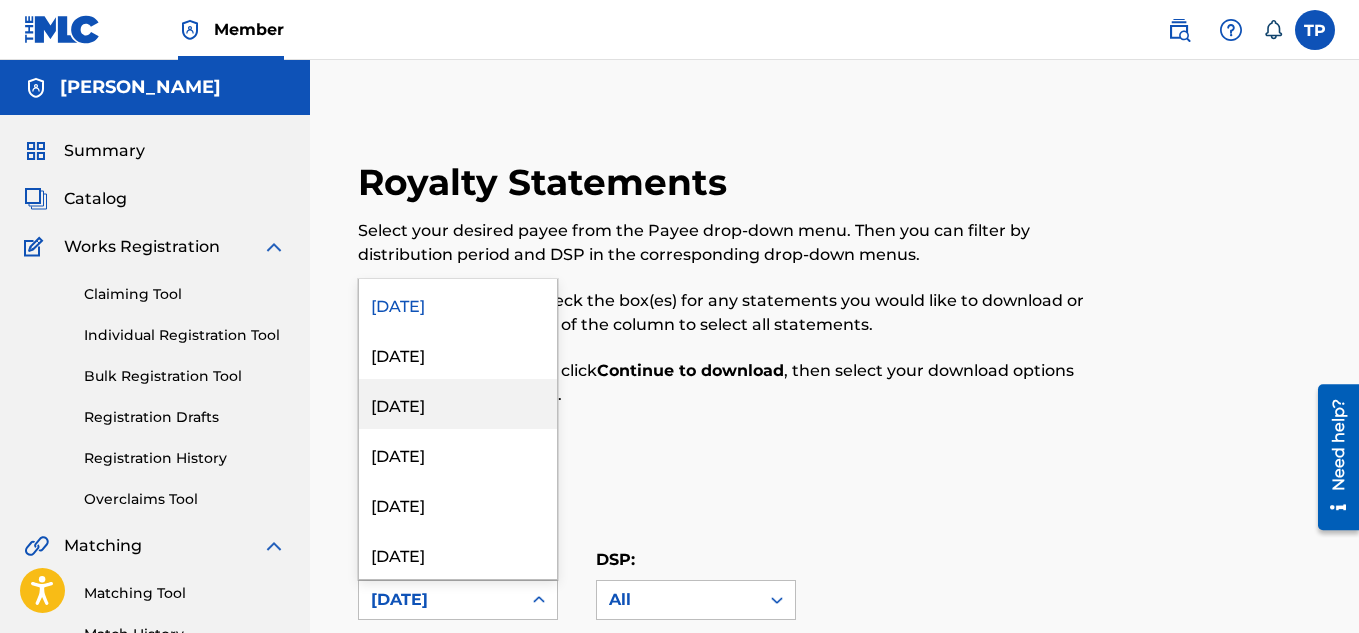 click on "[DATE]" at bounding box center (458, 404) 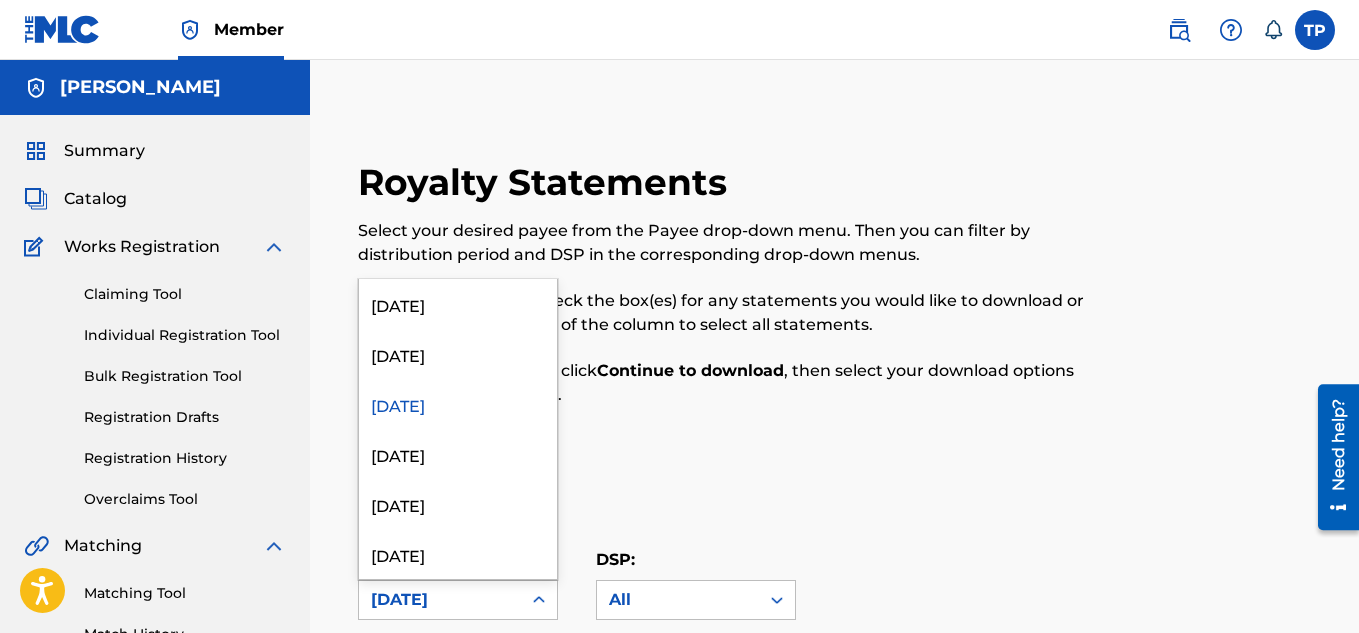 click on "[DATE]" at bounding box center [458, 404] 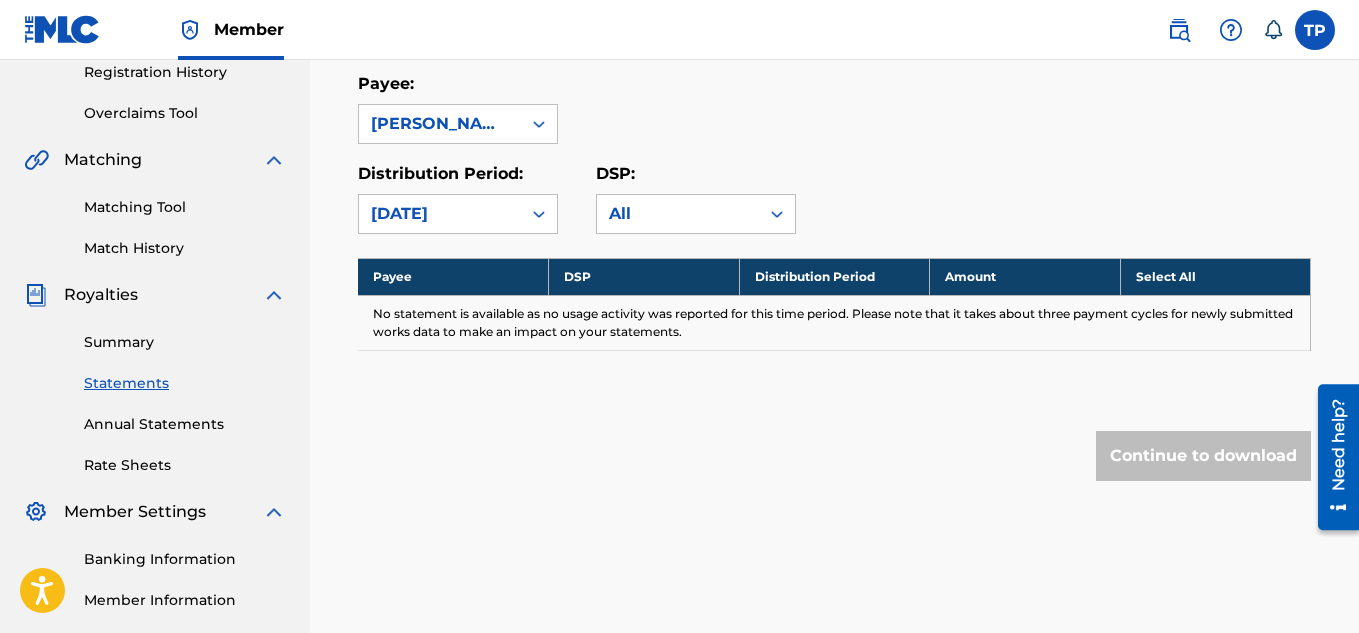 scroll, scrollTop: 388, scrollLeft: 0, axis: vertical 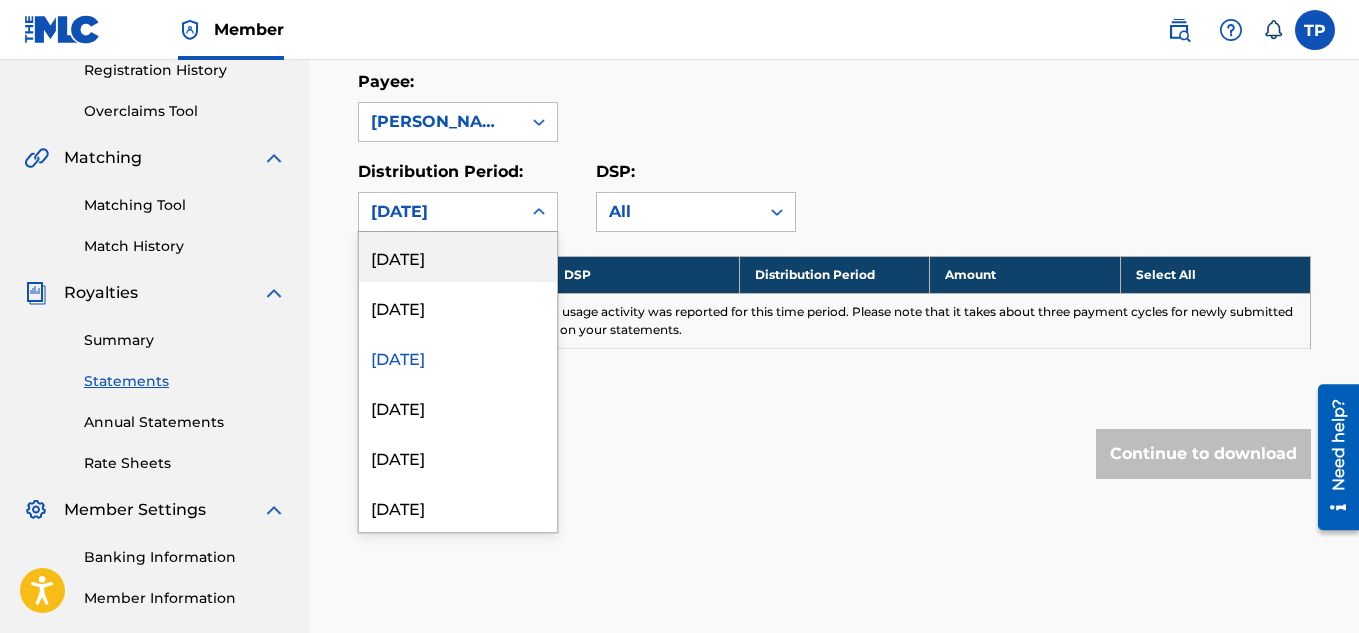 click at bounding box center (539, 212) 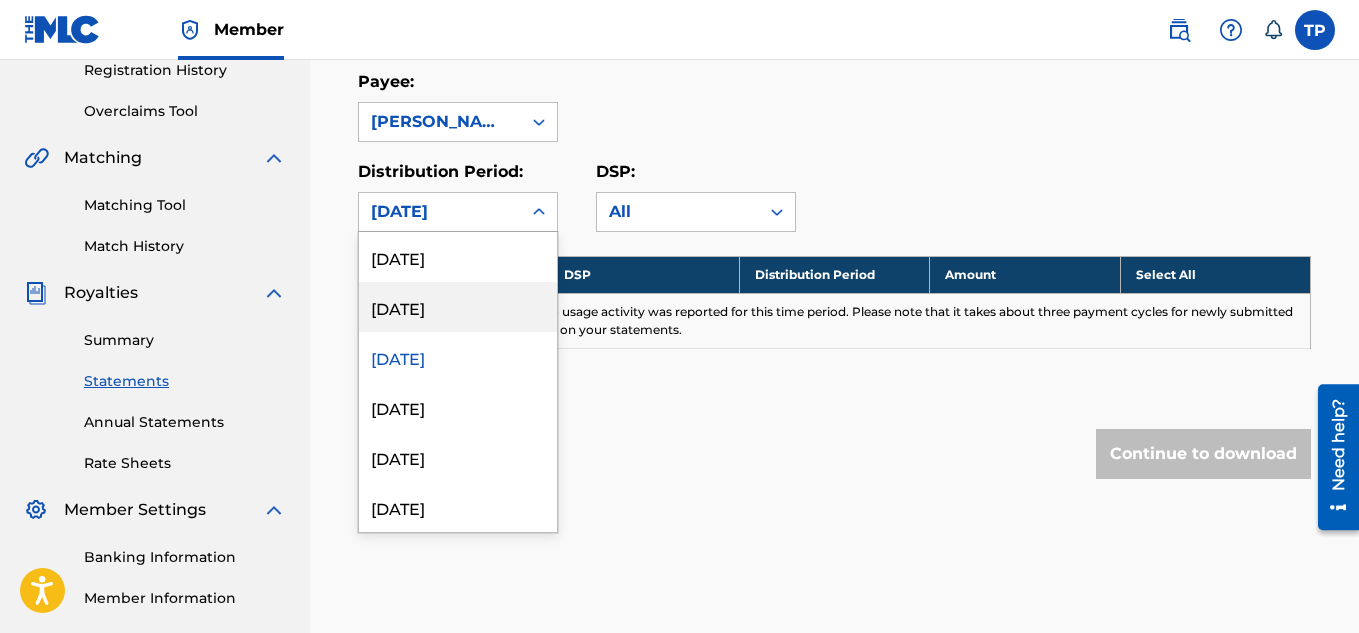 click on "[DATE]" at bounding box center (458, 307) 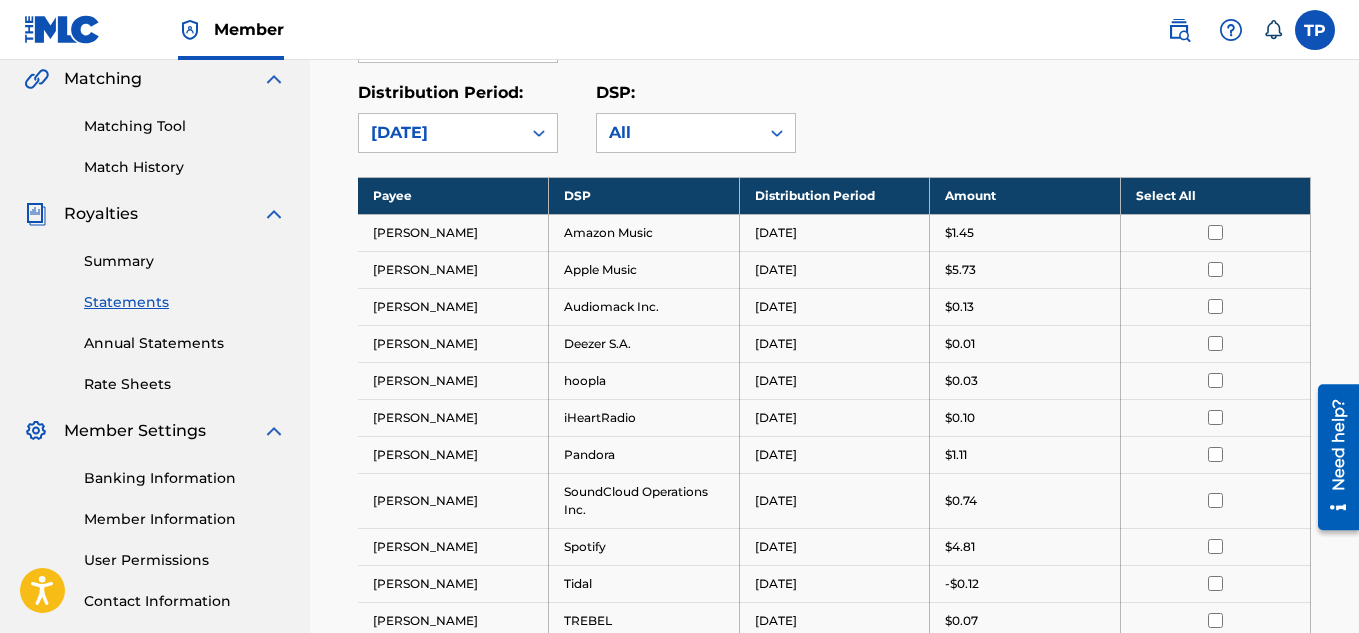 scroll, scrollTop: 458, scrollLeft: 0, axis: vertical 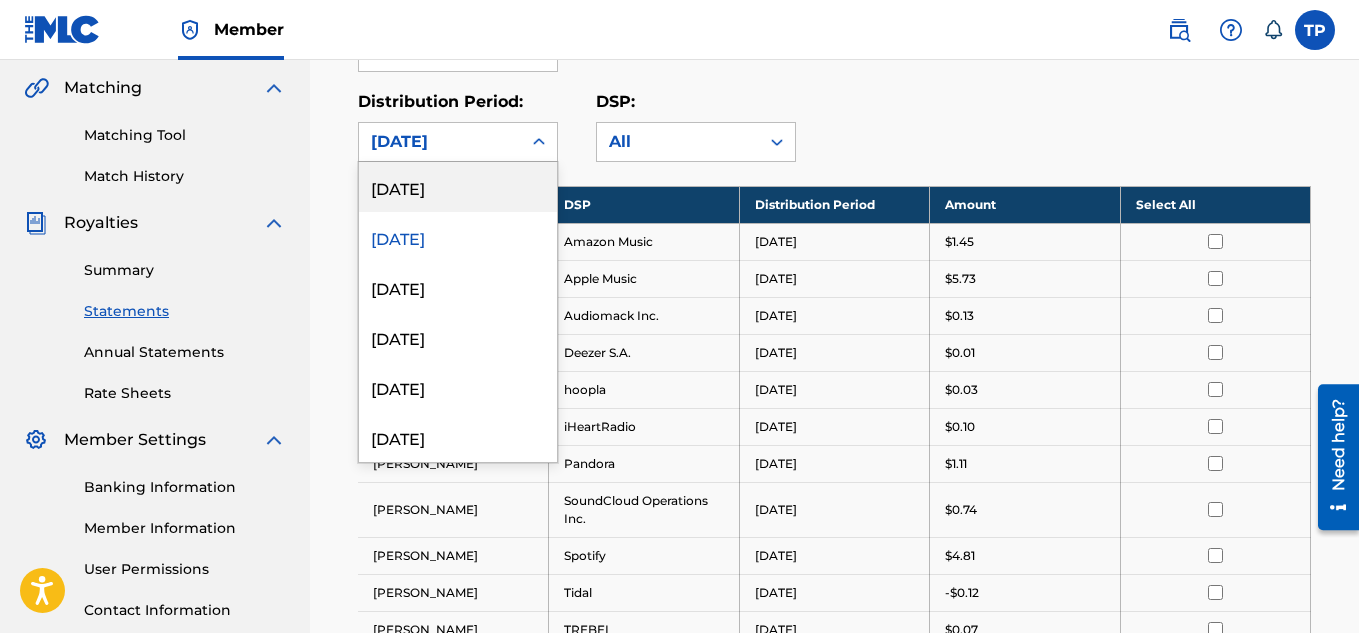 click 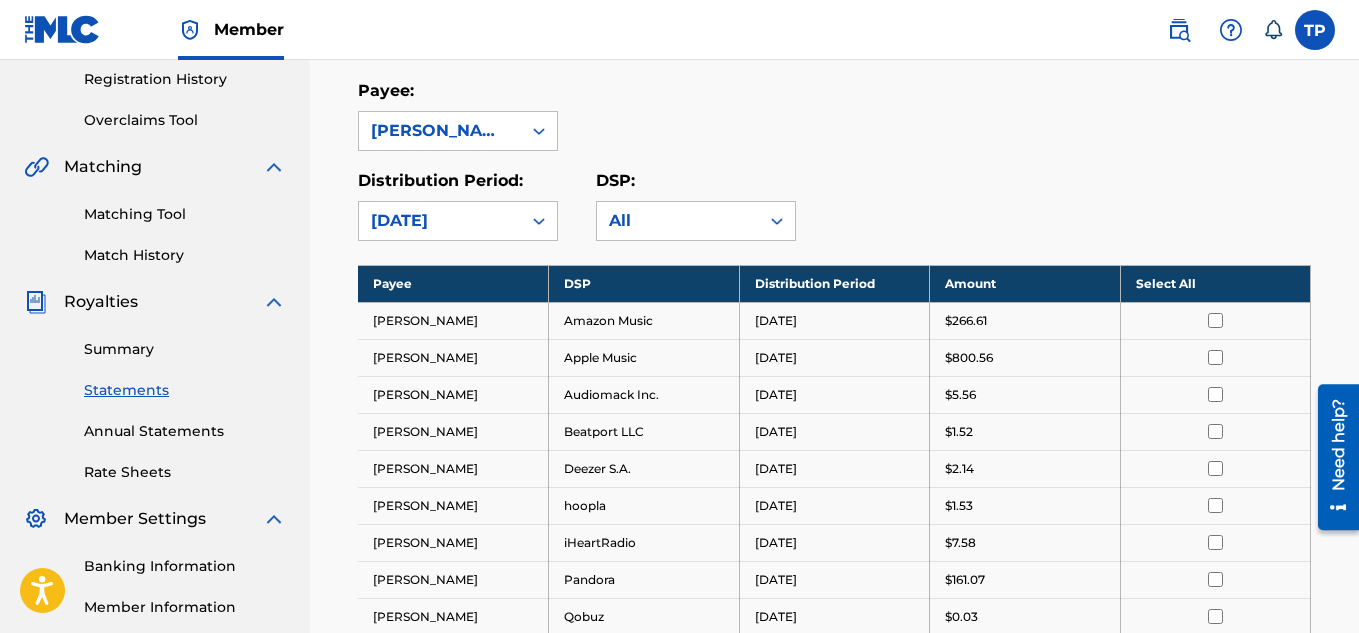 scroll, scrollTop: 371, scrollLeft: 0, axis: vertical 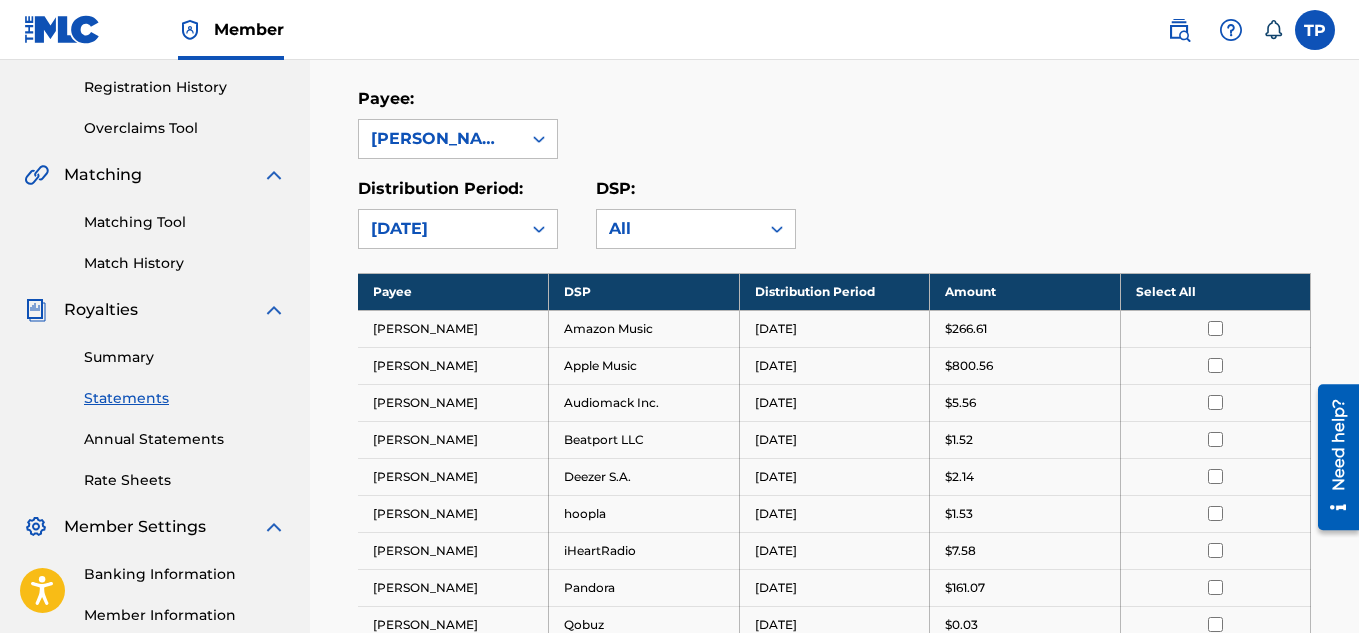 click on "Member" at bounding box center (249, 29) 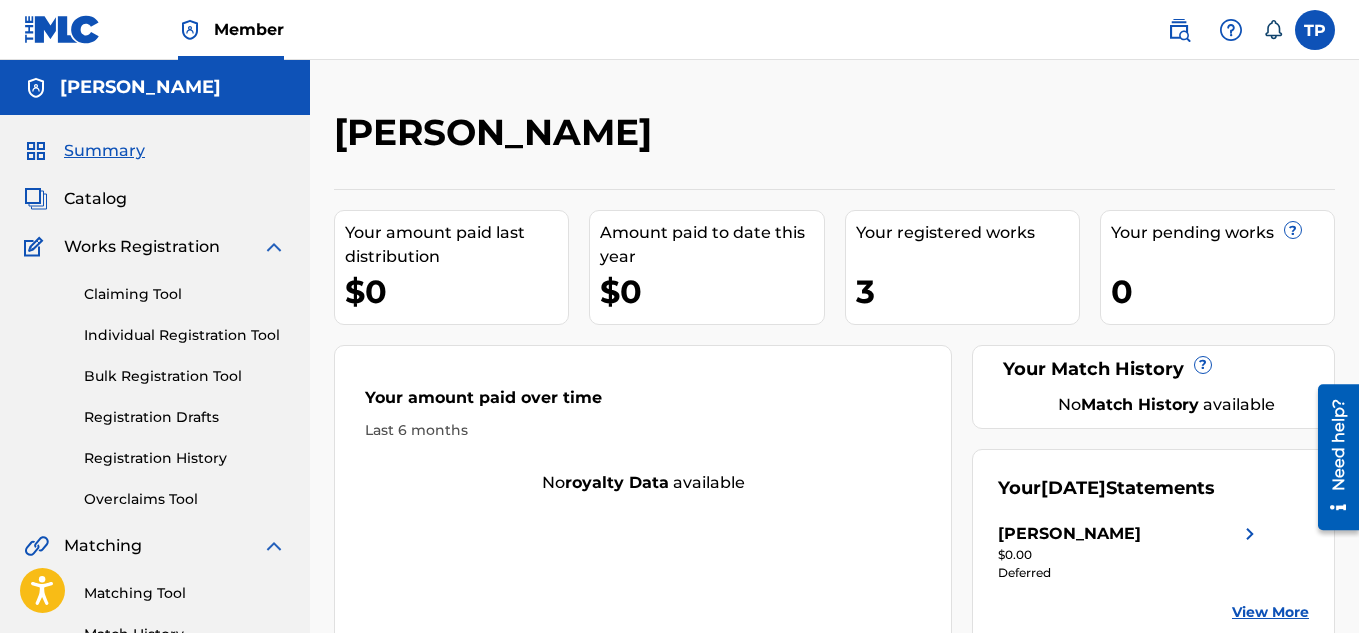 click on "View More" at bounding box center [1270, 612] 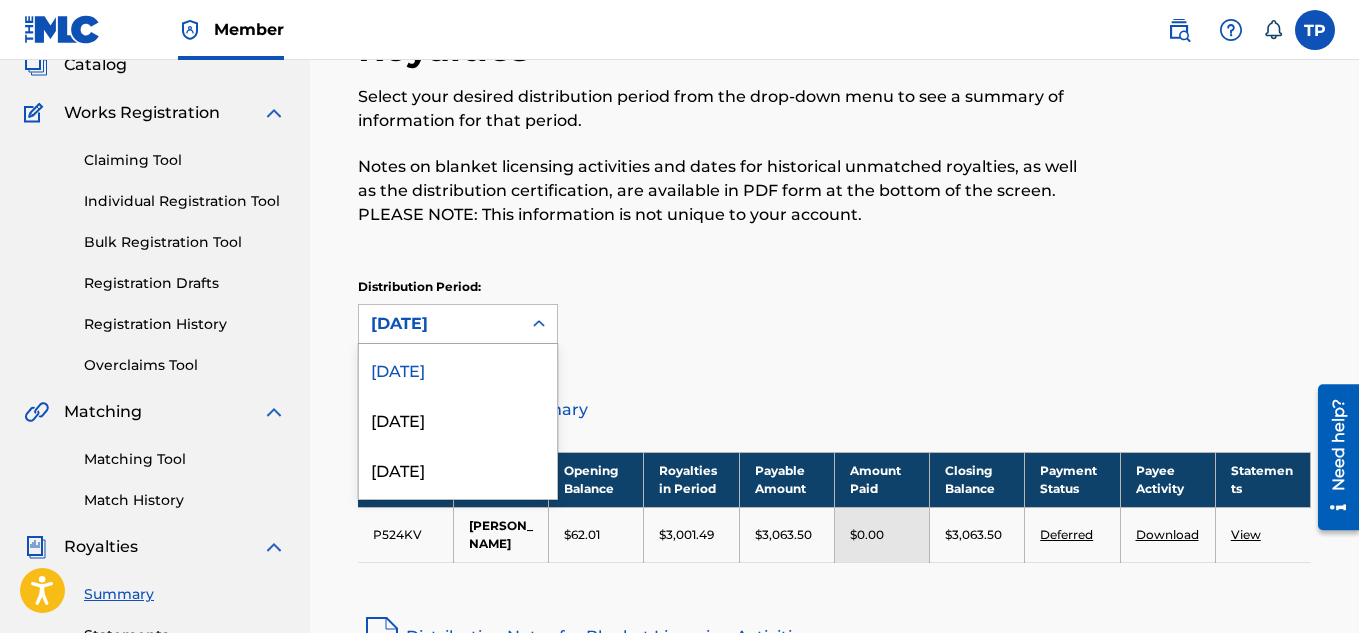 click on "52 results available. Use Up and Down to choose options, press Enter to select the currently focused option, press Escape to exit the menu, press Tab to select the option and exit the menu. [DATE] [DATE] [DATE] [DATE] [DATE] [DATE] [DATE] [DATE] [DATE] [DATE] [DATE] [DATE] [DATE] [DATE] [DATE] [DATE] [DATE] [DATE] [DATE] [DATE] [DATE] [DATE] [DATE] [DATE] [DATE] [DATE] [DATE] [DATE] [DATE] [DATE] [DATE] [DATE] [DATE] [DATE] [DATE] [DATE] [DATE] [DATE] [DATE] [DATE] [DATE] [DATE] [DATE] [DATE] [DATE] [DATE] [DATE] [DATE] [DATE] [DATE] [DATE] [DATE] [DATE]" at bounding box center (458, 324) 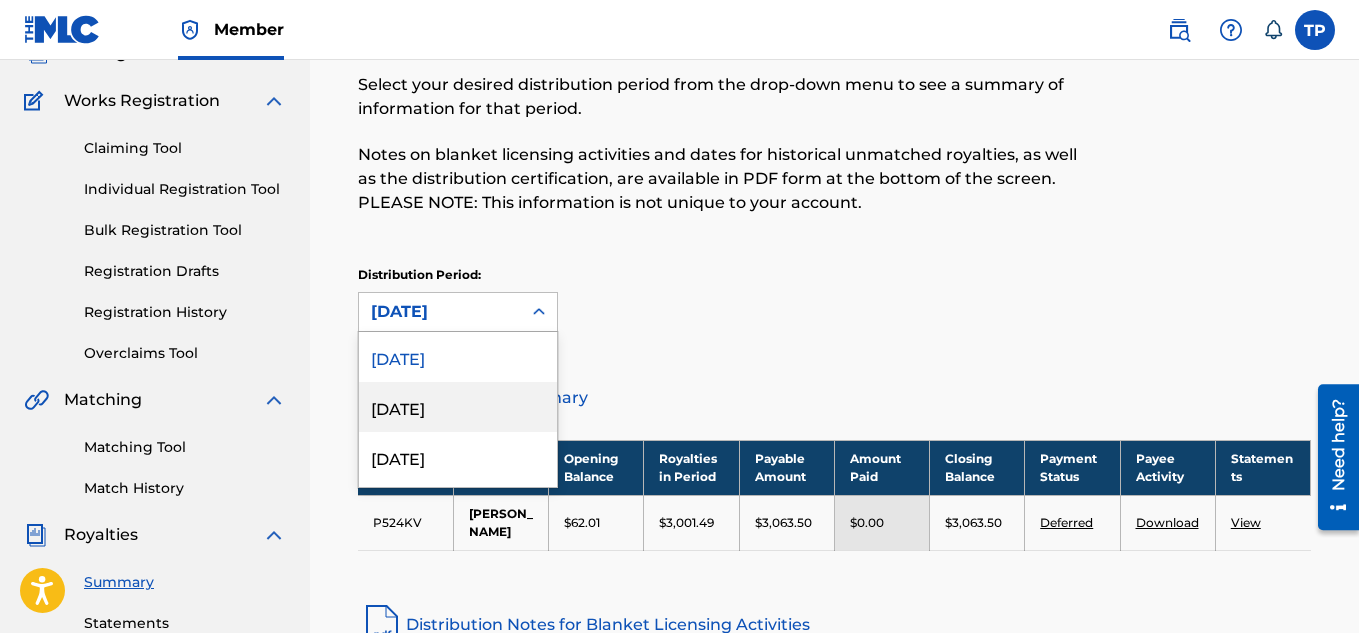 click on "[DATE]" at bounding box center (458, 407) 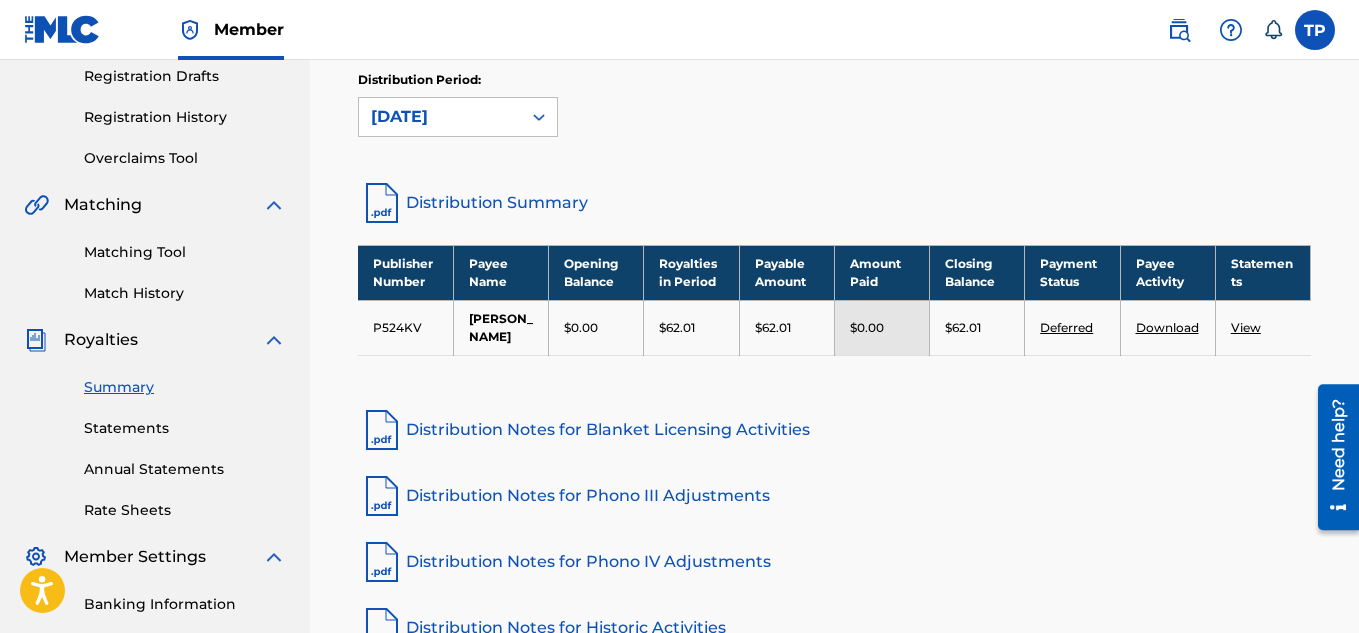 scroll, scrollTop: 338, scrollLeft: 0, axis: vertical 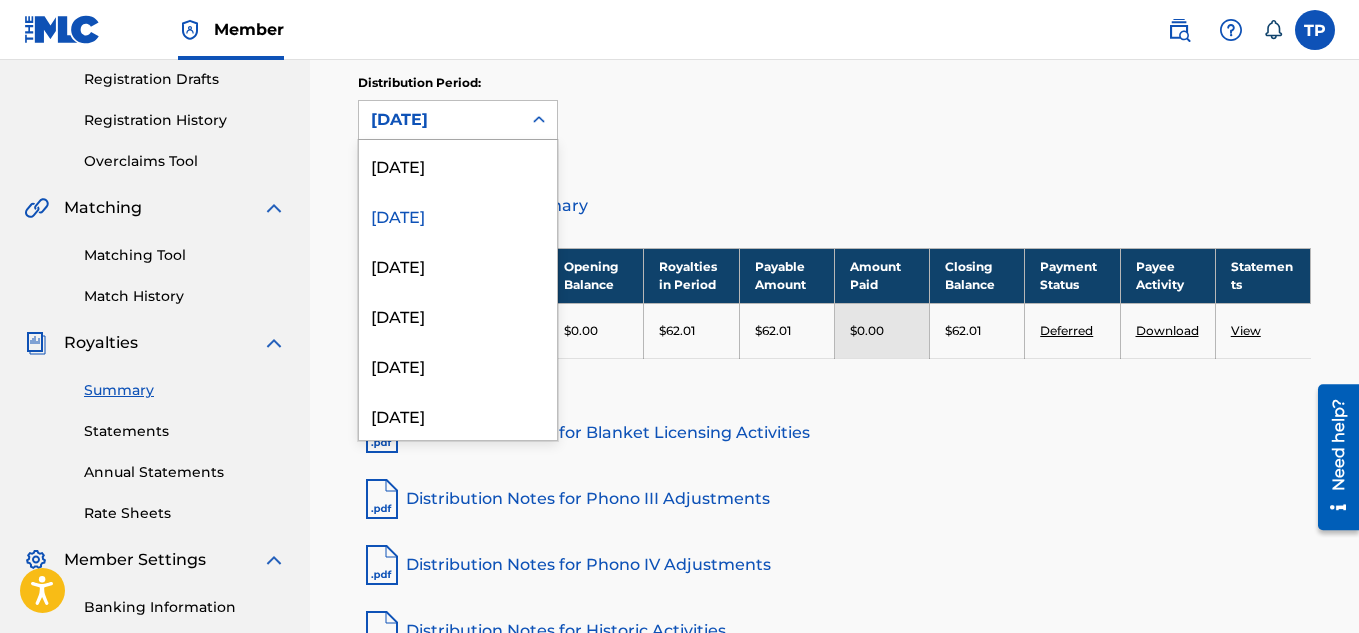 click on "[DATE]" at bounding box center (440, 120) 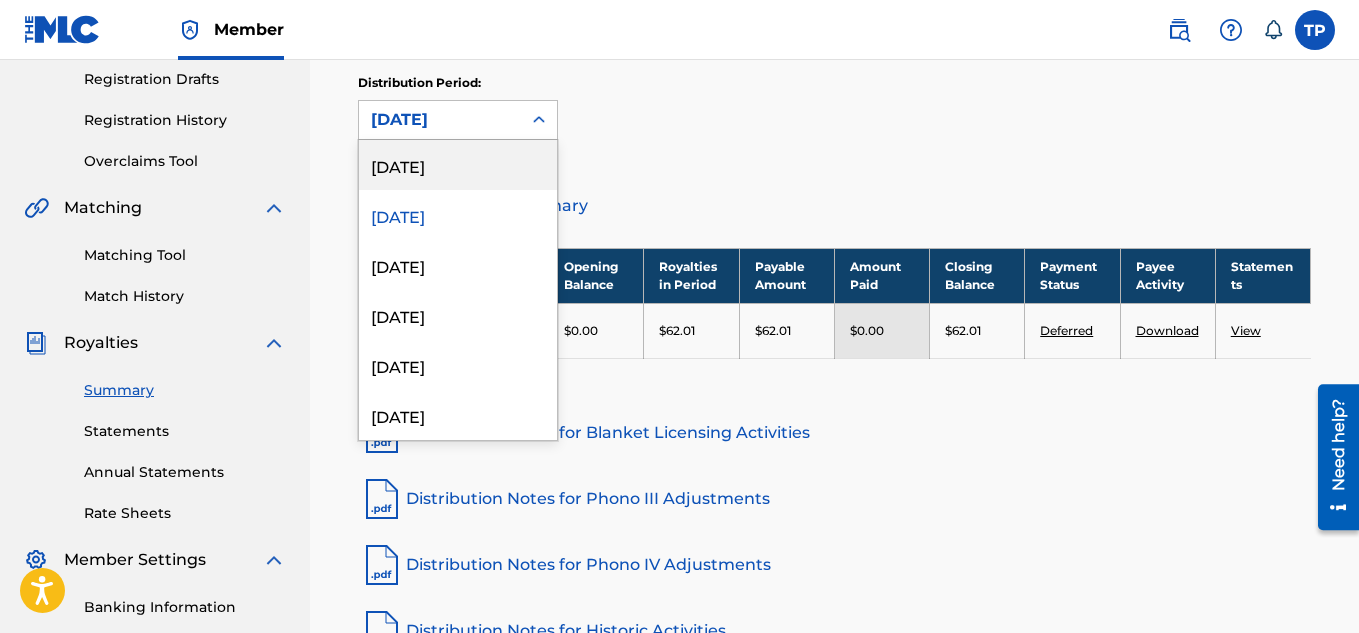click on "[DATE]" at bounding box center (458, 165) 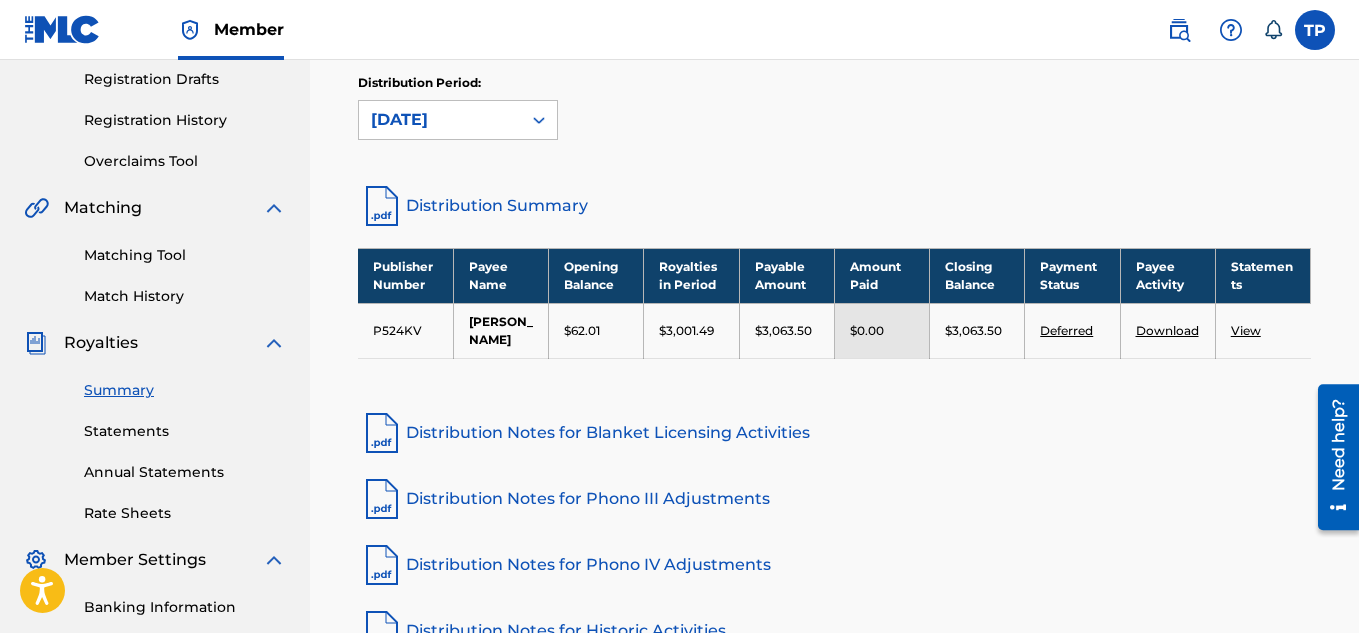 click on "View" at bounding box center [1246, 330] 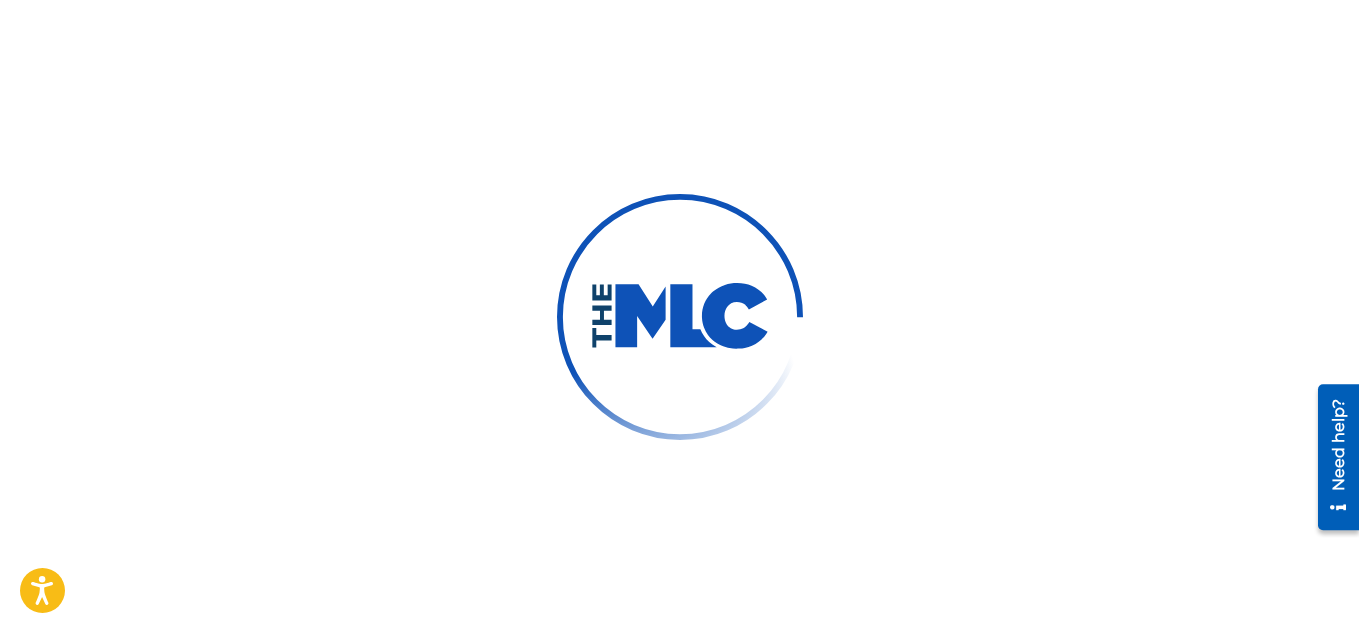 scroll, scrollTop: 0, scrollLeft: 0, axis: both 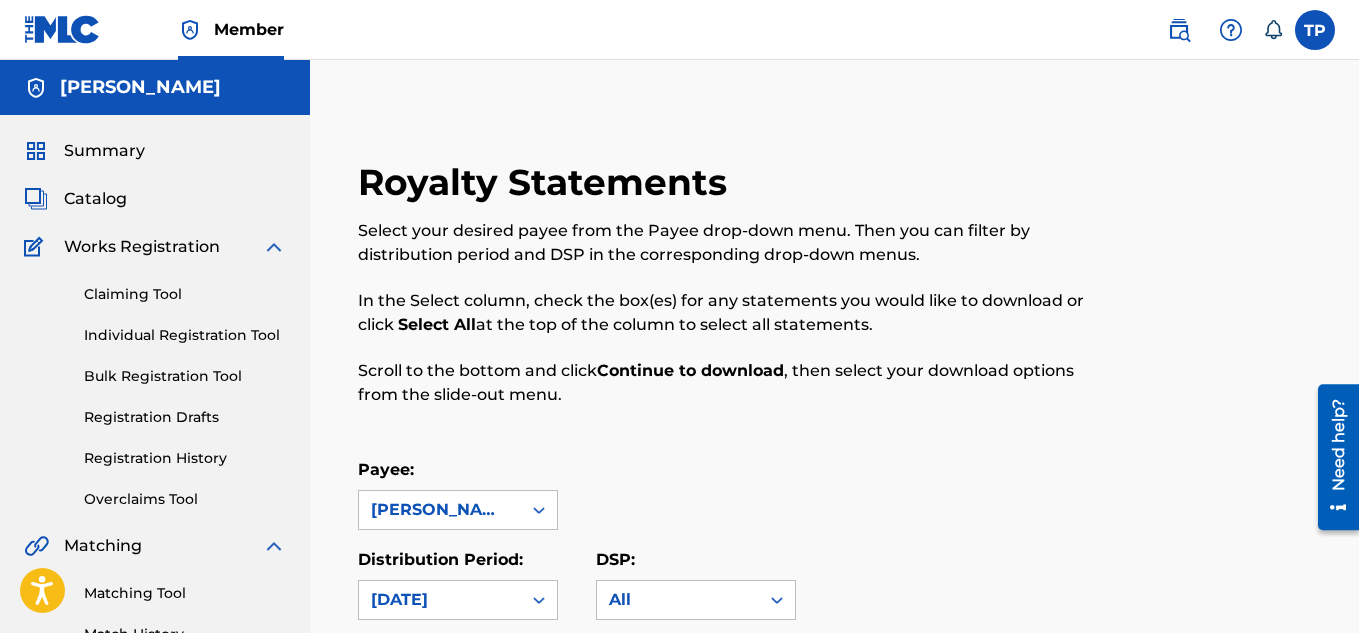 click on "Member" at bounding box center (231, 29) 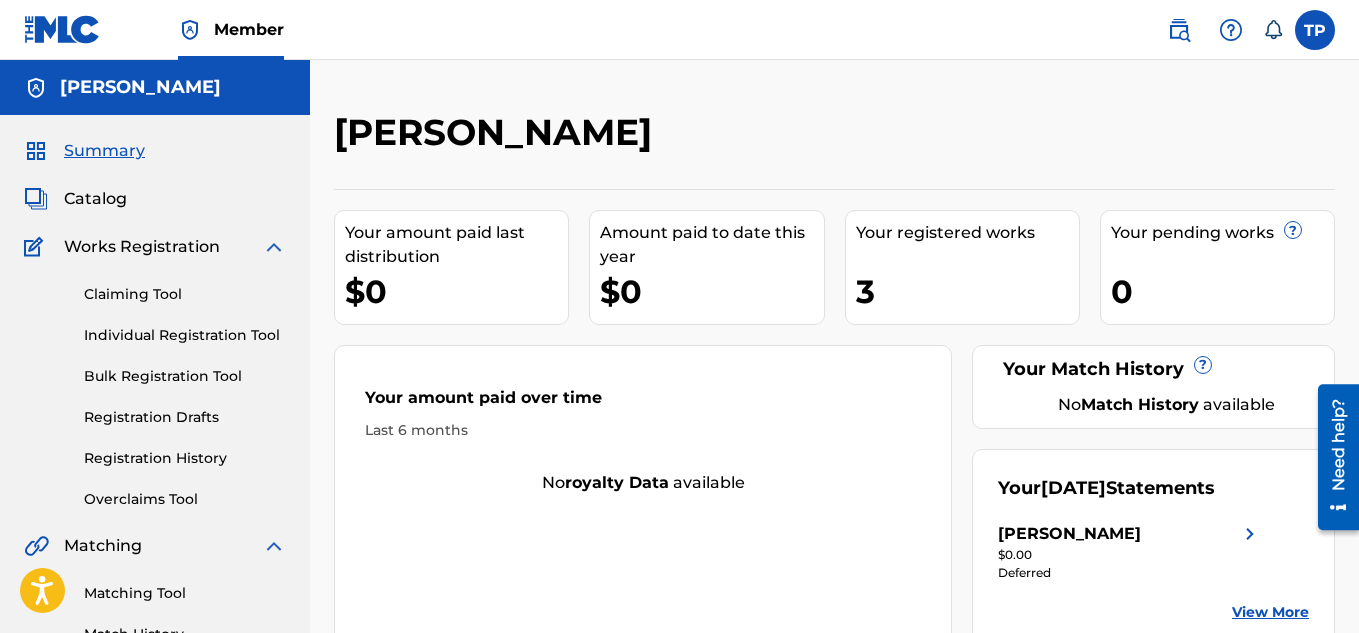 click on "Registration History" at bounding box center (185, 458) 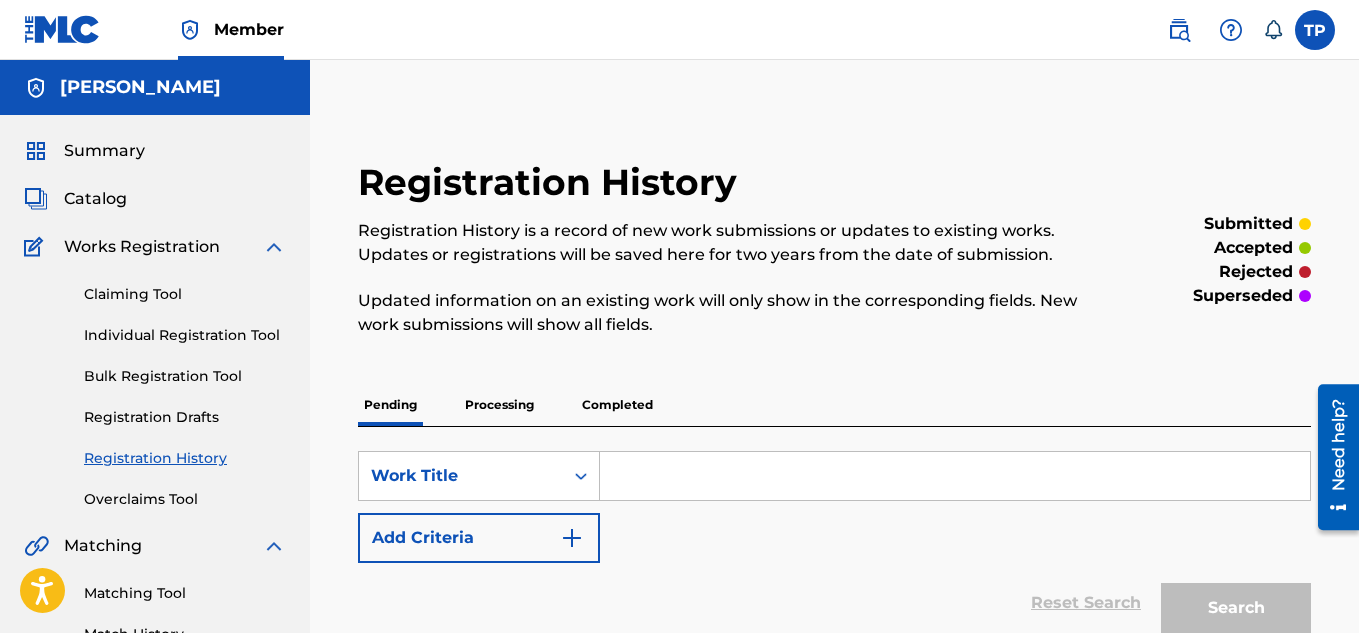 click on "Processing" at bounding box center [499, 405] 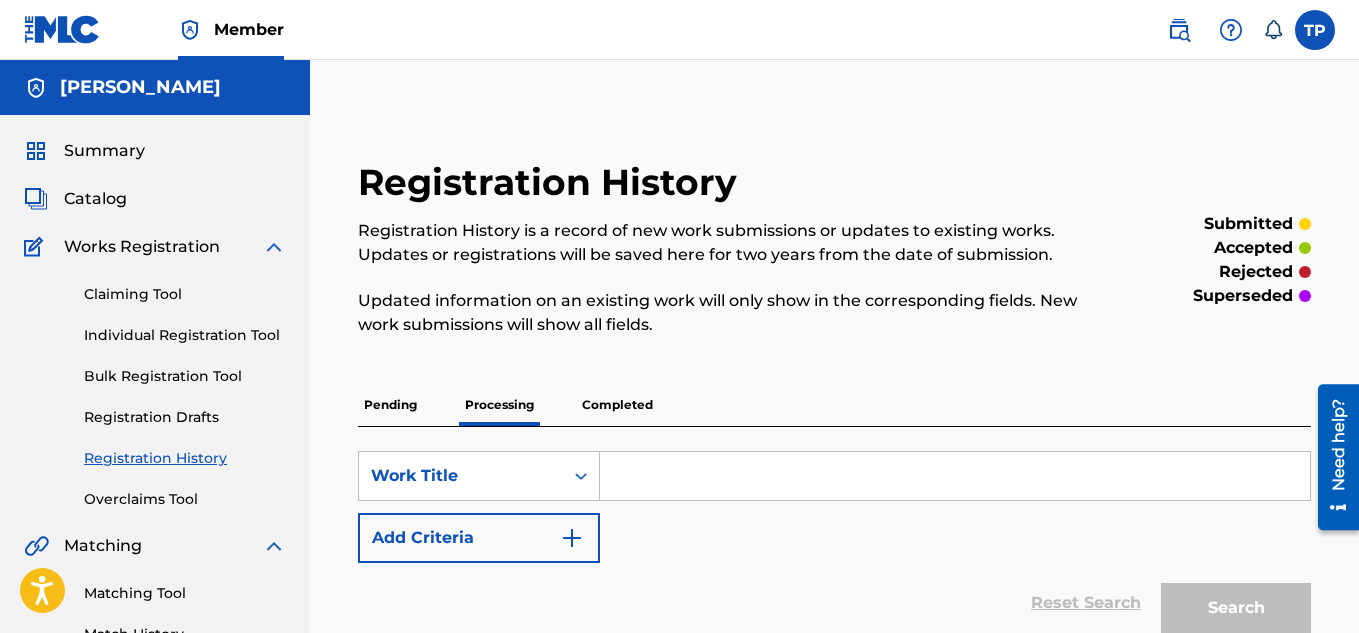 click on "Completed" at bounding box center (617, 405) 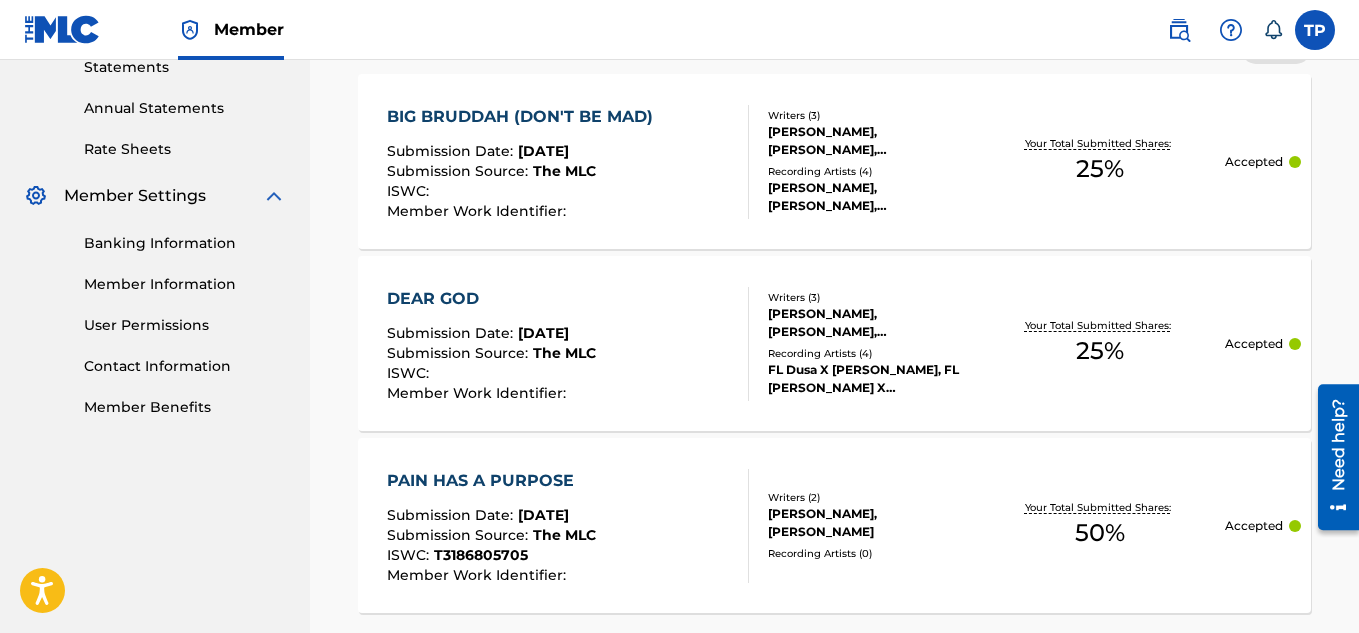 scroll, scrollTop: 697, scrollLeft: 0, axis: vertical 